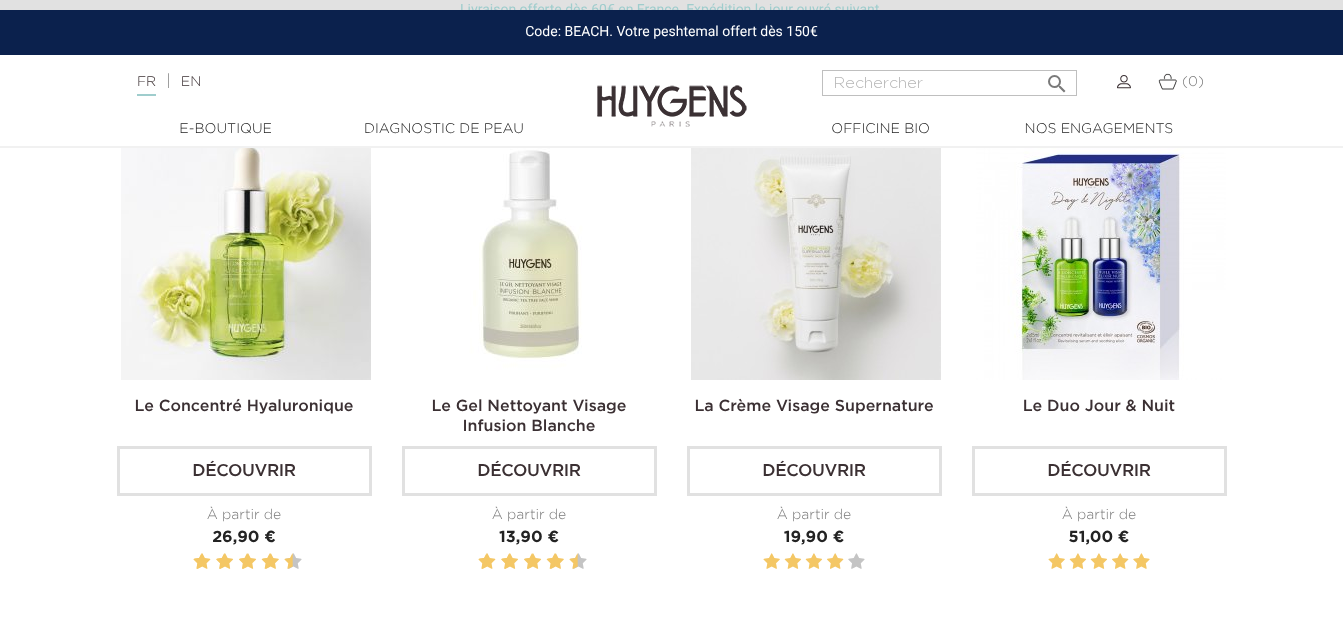 scroll, scrollTop: 0, scrollLeft: 0, axis: both 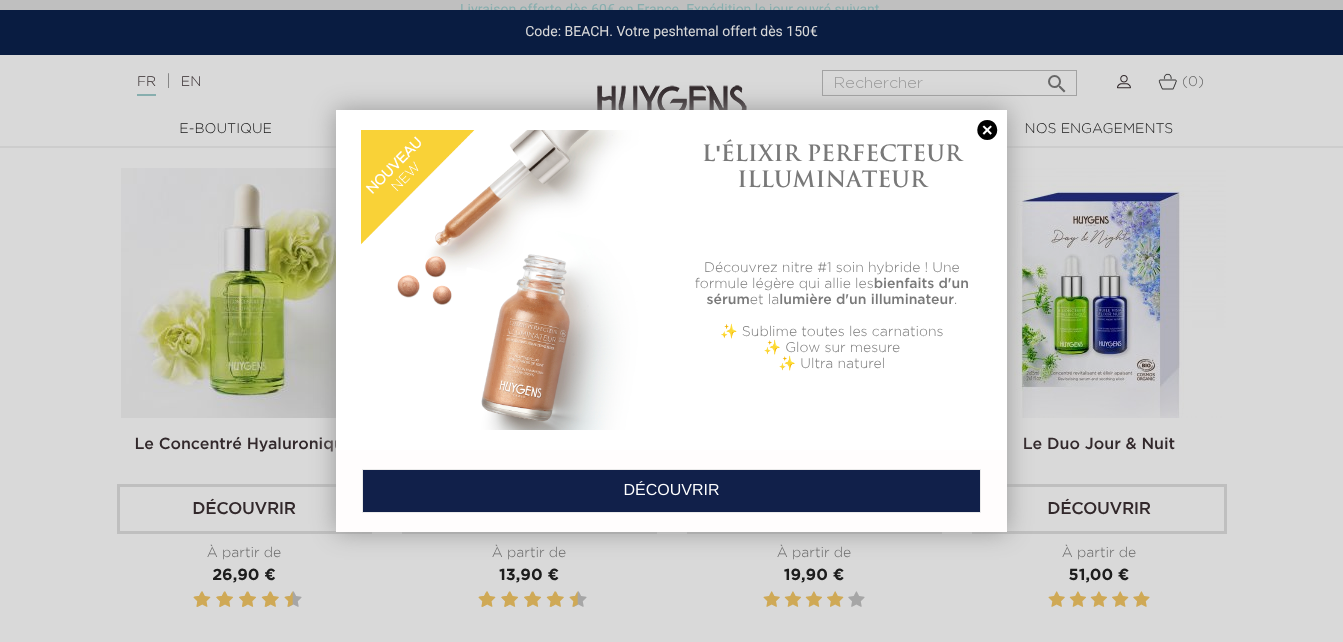 click at bounding box center [987, 130] 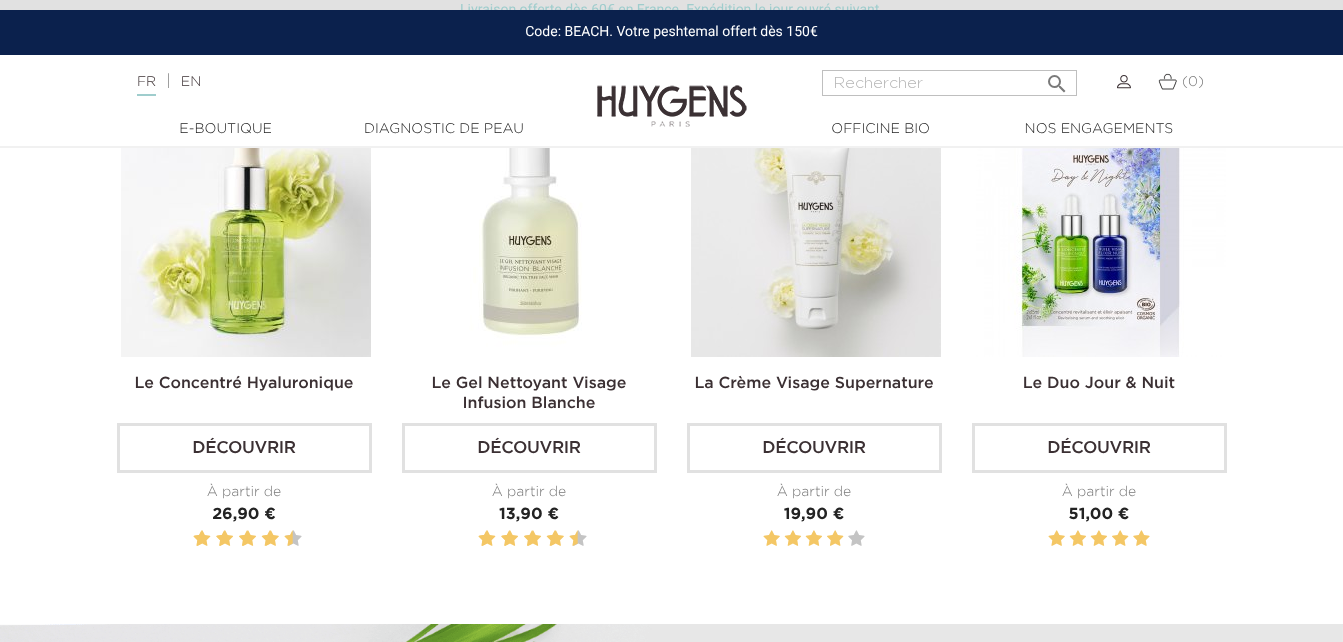 scroll, scrollTop: 650, scrollLeft: 0, axis: vertical 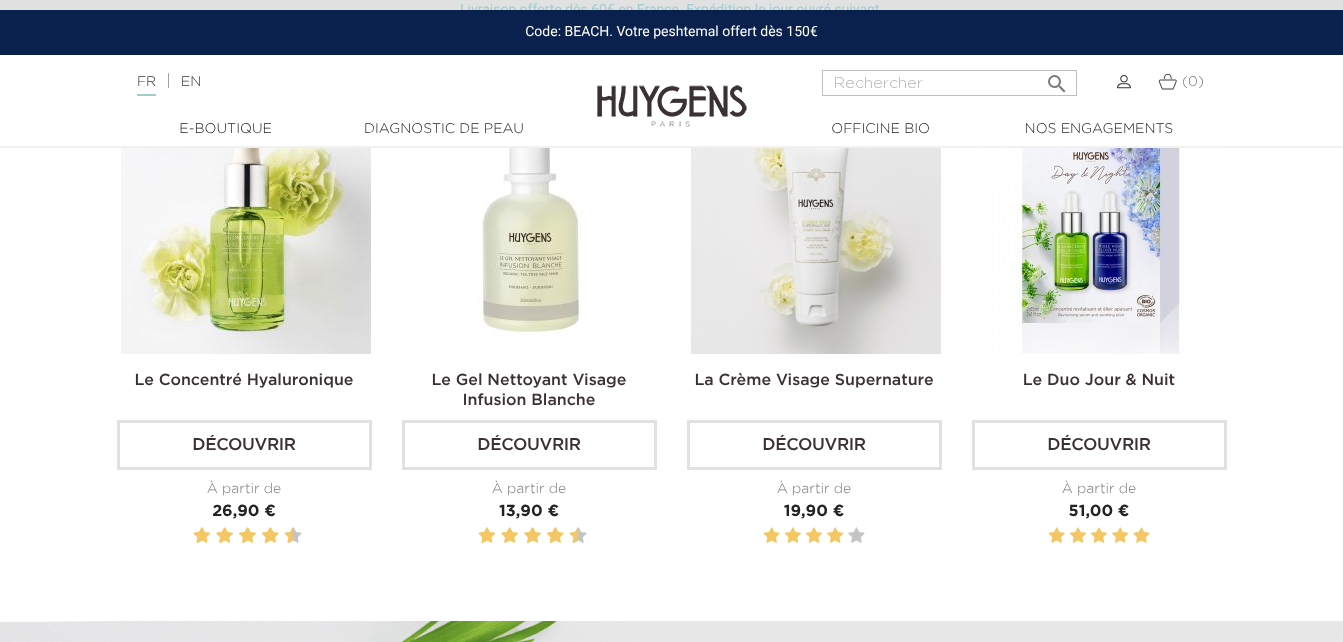 click on "Le Concentré Hyaluronique
Découvrir
À partir de
Prix
26,90 €" at bounding box center (244, 337) 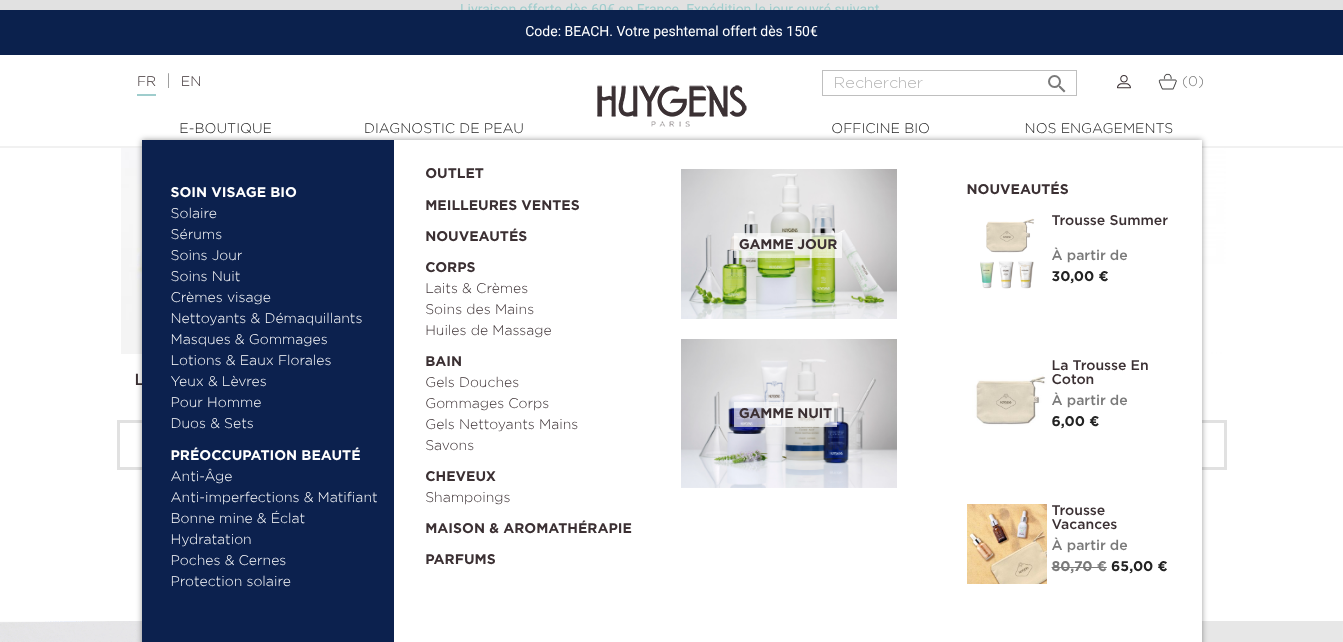 click on "Solaire" at bounding box center (275, 214) 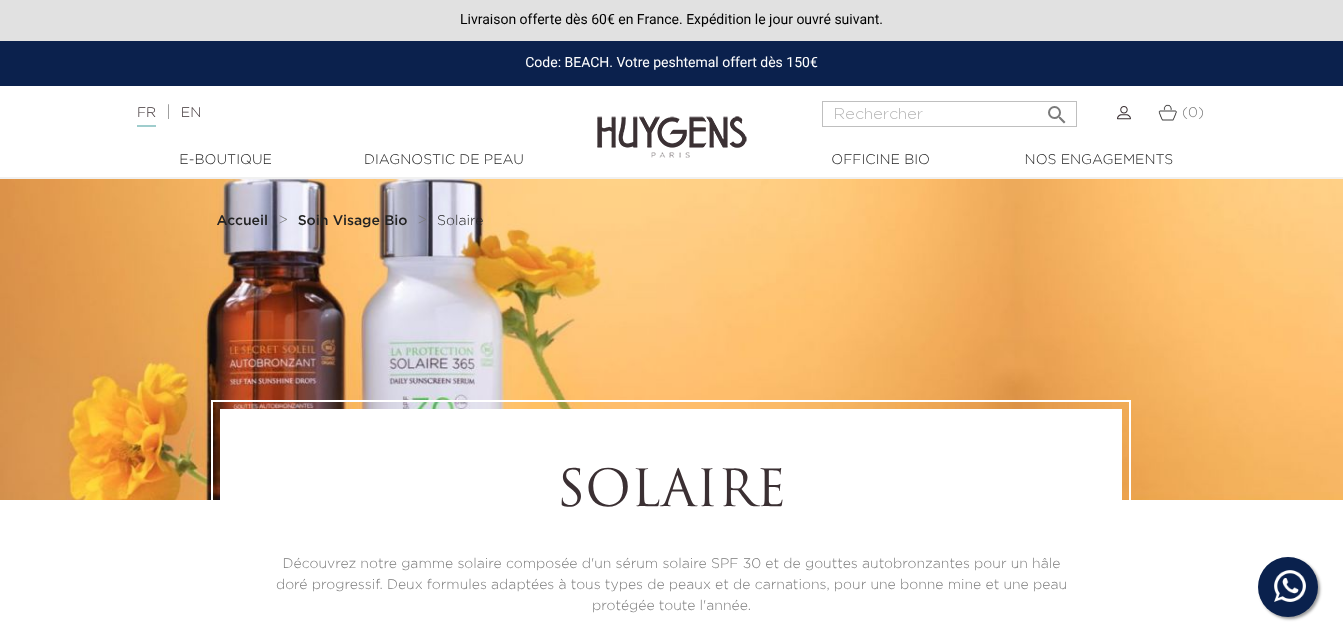 scroll, scrollTop: 0, scrollLeft: 0, axis: both 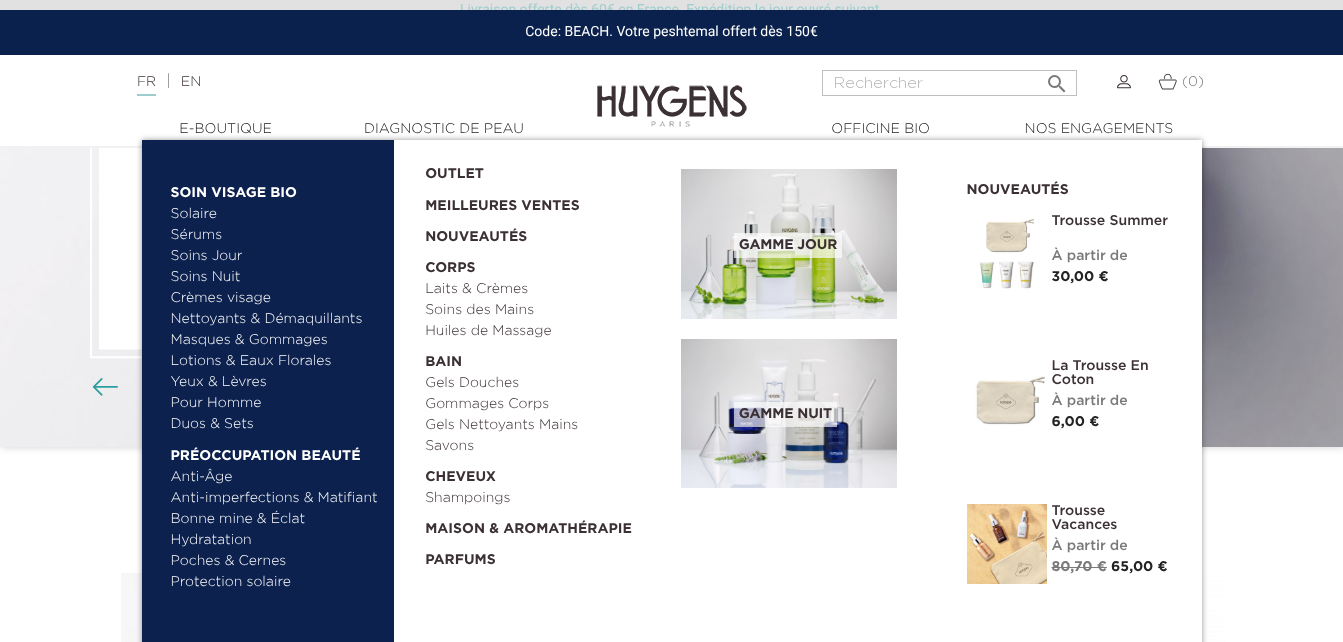 click on "Bonne mine & Éclat" at bounding box center (275, 519) 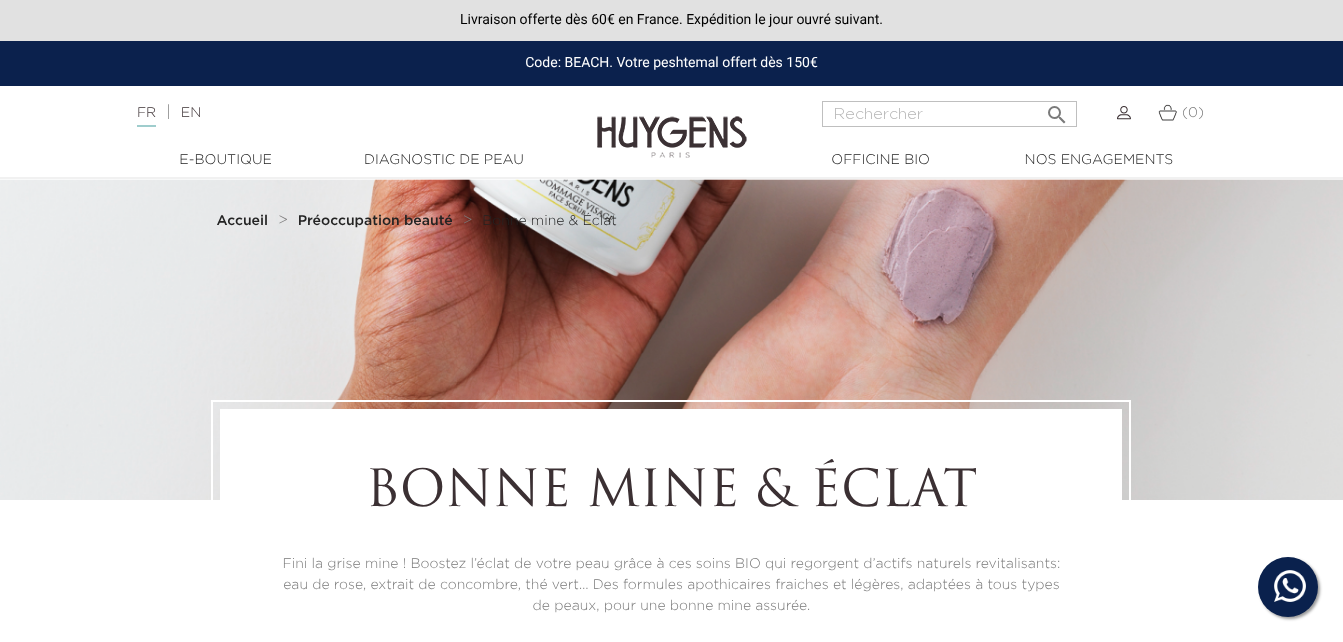 scroll, scrollTop: 0, scrollLeft: 0, axis: both 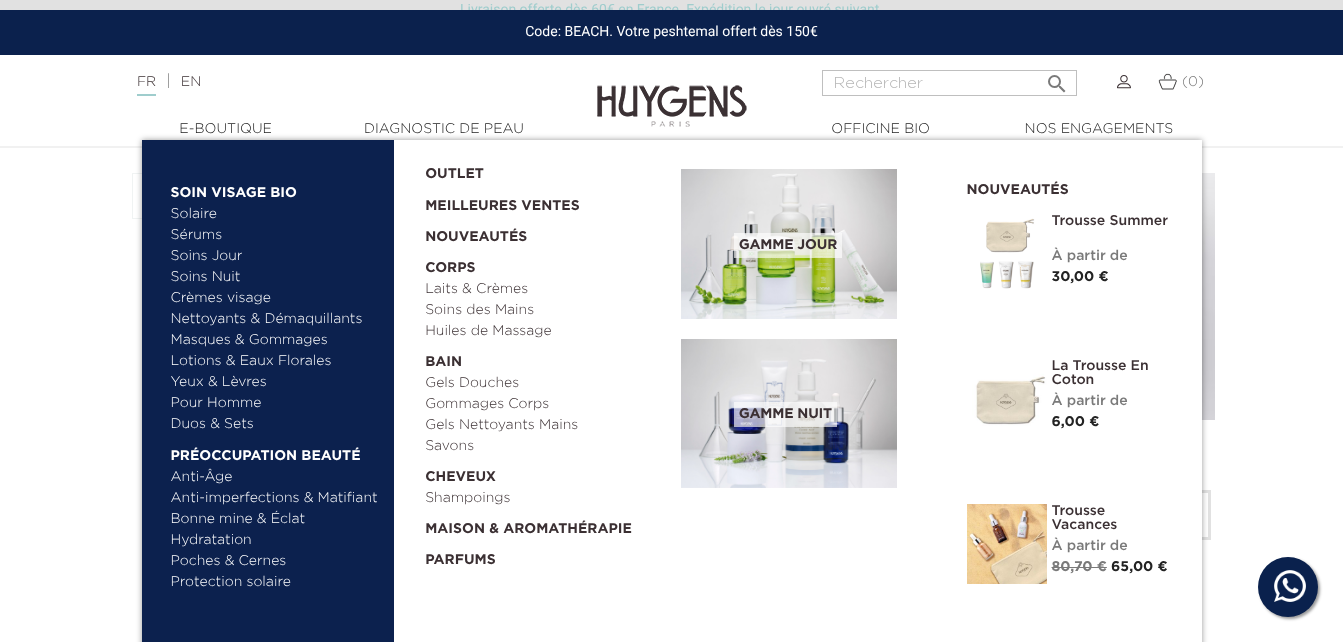 click on "Anti-imperfections & Matifiant" at bounding box center (275, 498) 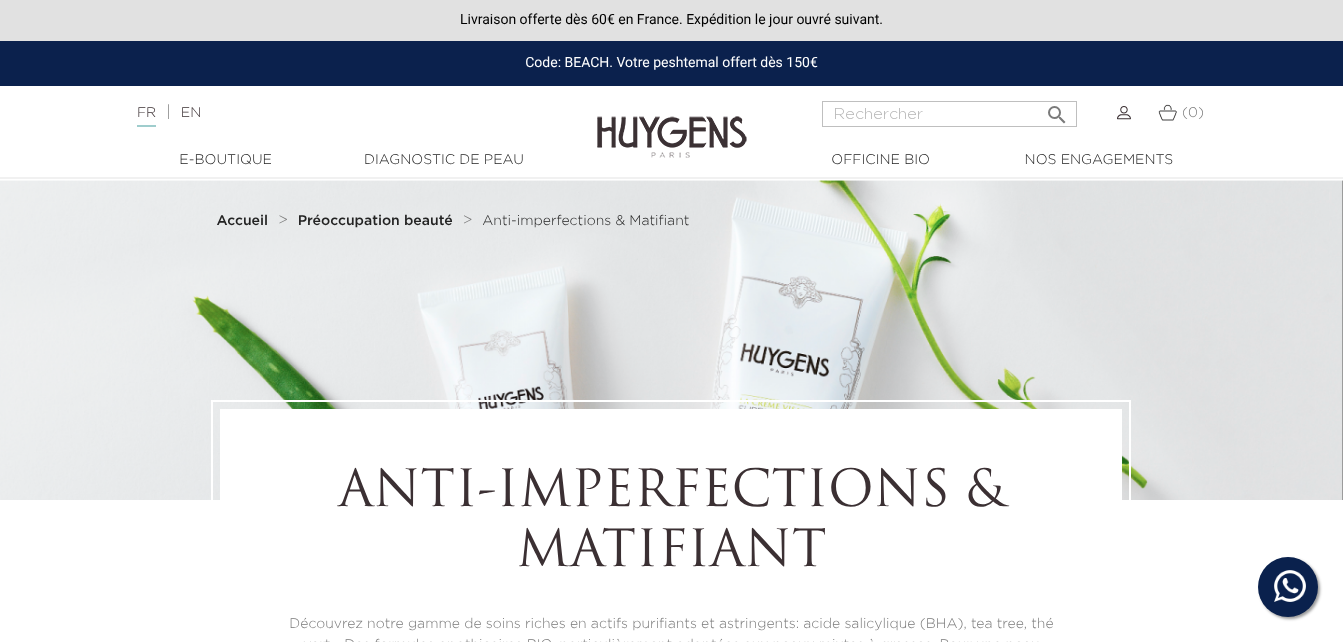 scroll, scrollTop: 0, scrollLeft: 0, axis: both 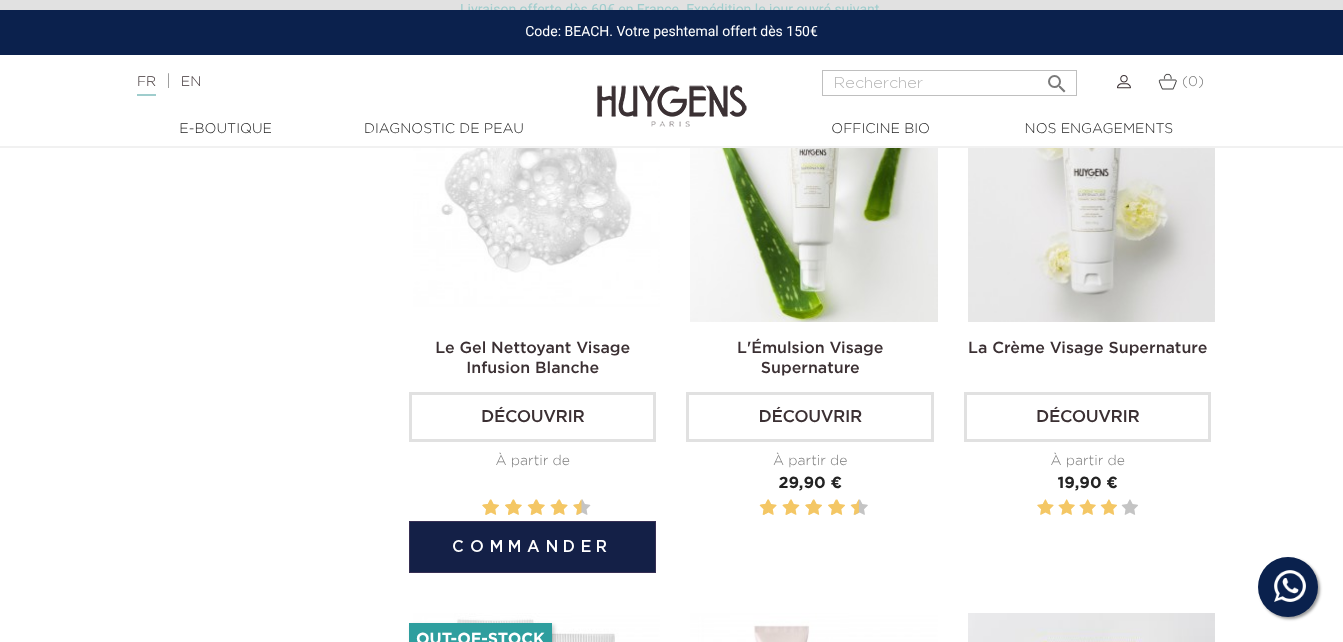 click on "Découvrir" at bounding box center [532, 417] 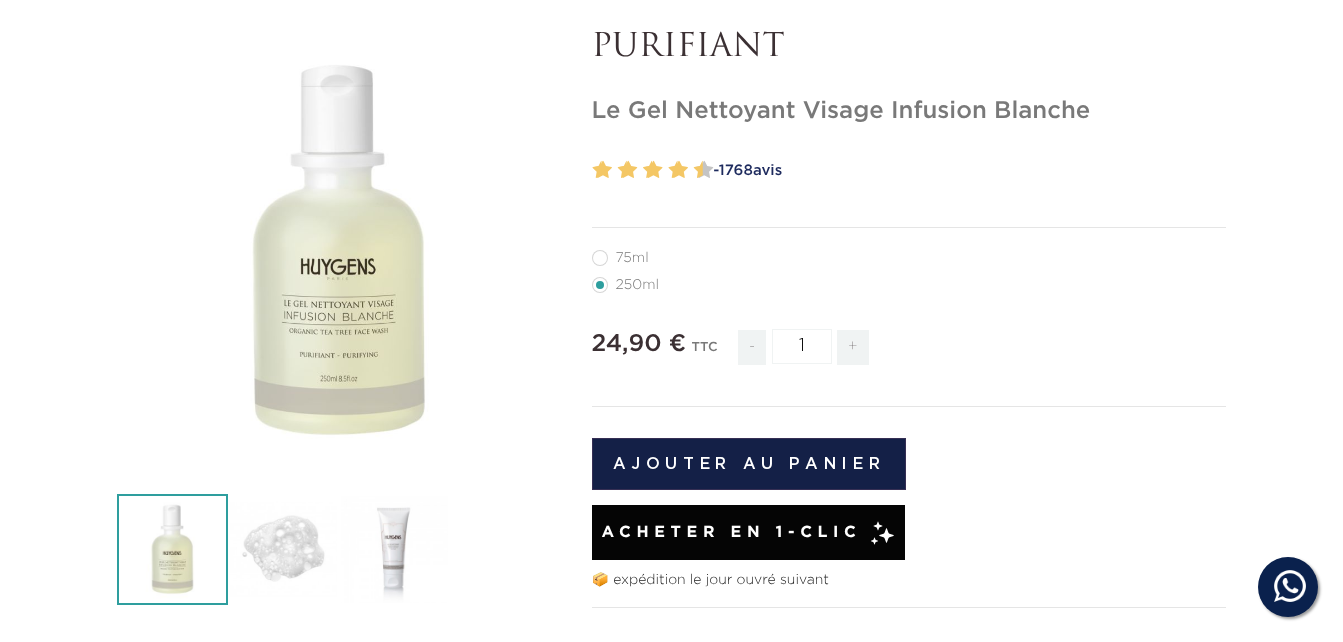scroll, scrollTop: 0, scrollLeft: 0, axis: both 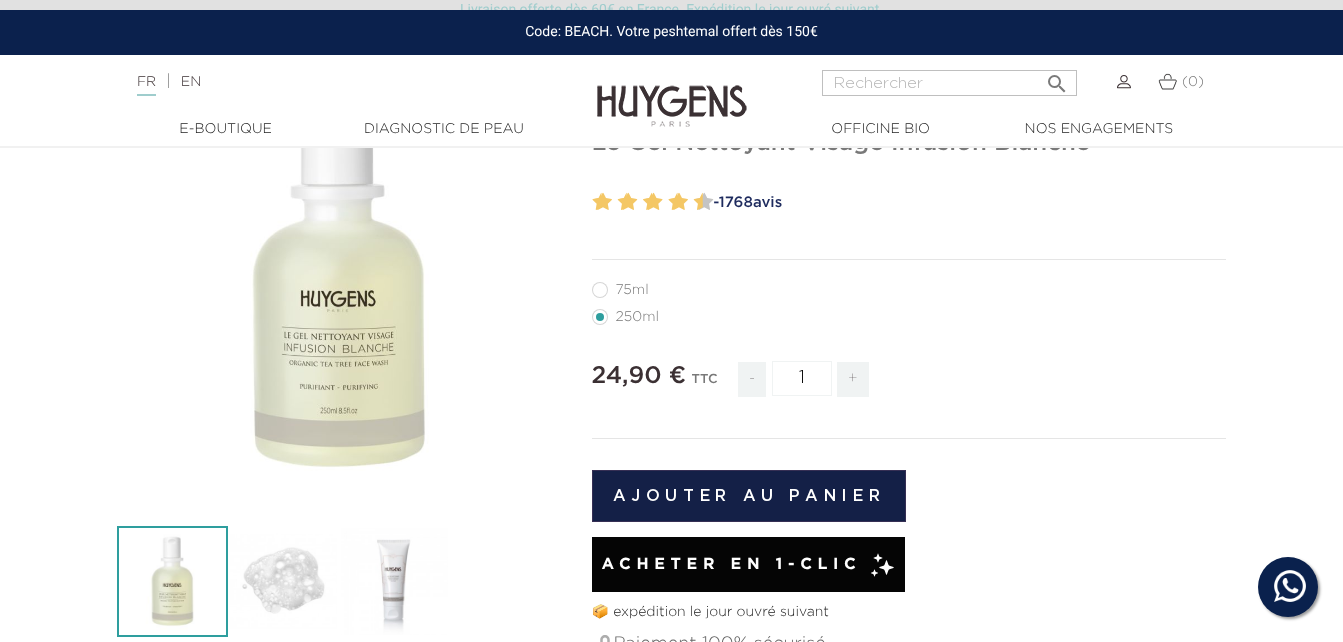 click on "75ml" at bounding box center (632, 290) 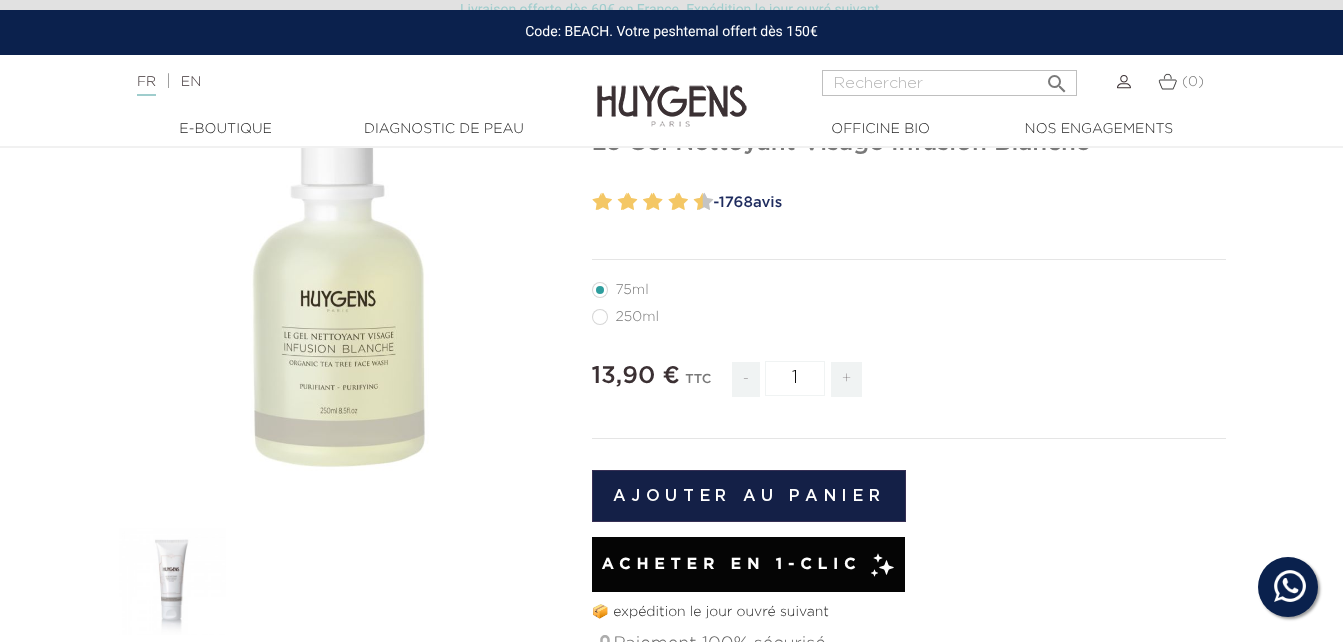 click on "250ml" at bounding box center [637, 317] 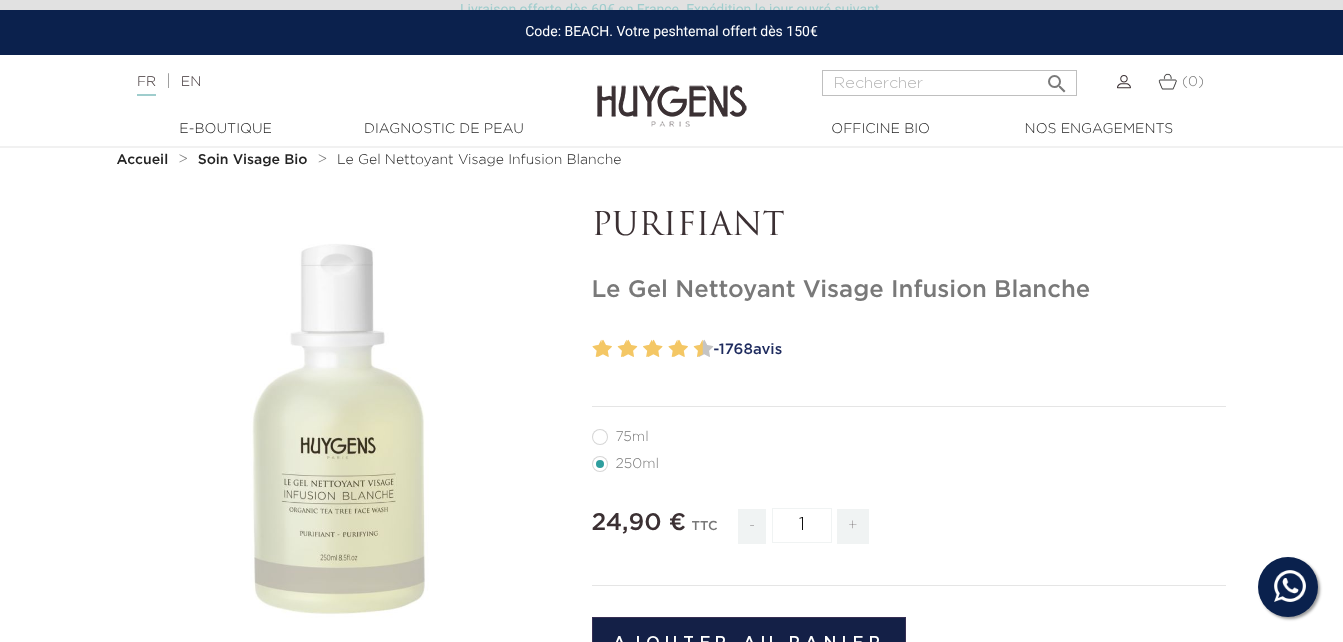 scroll, scrollTop: 0, scrollLeft: 0, axis: both 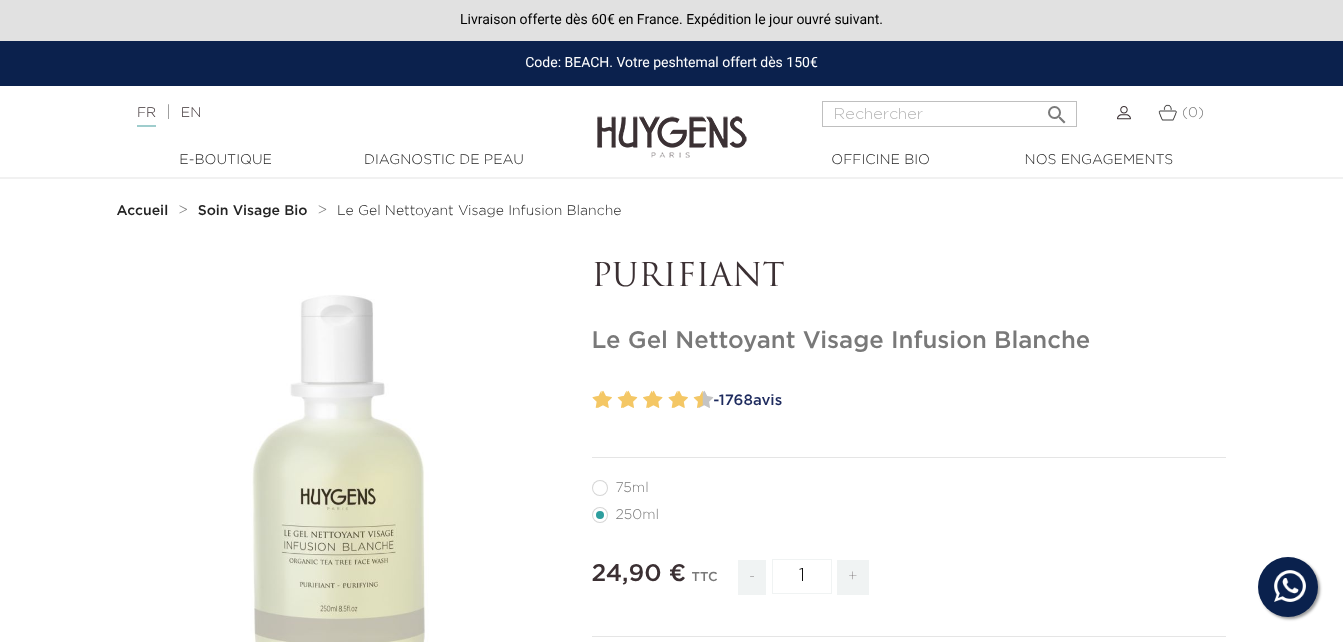 radio on "true" 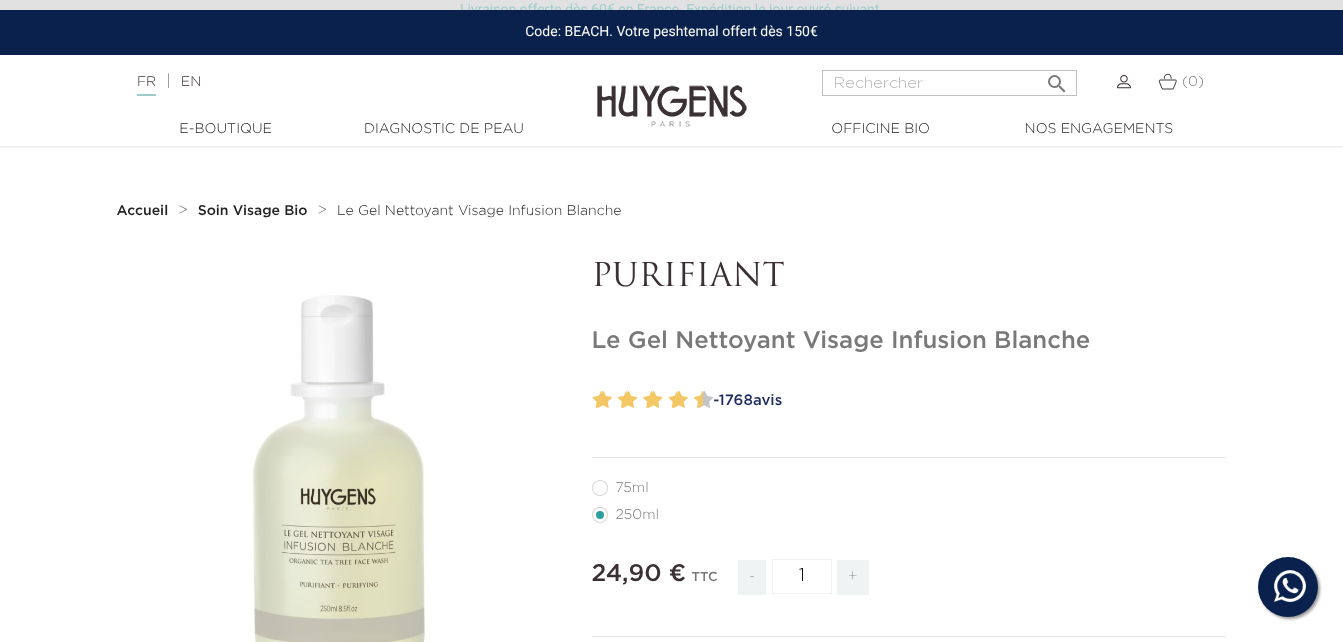 scroll, scrollTop: 198, scrollLeft: 0, axis: vertical 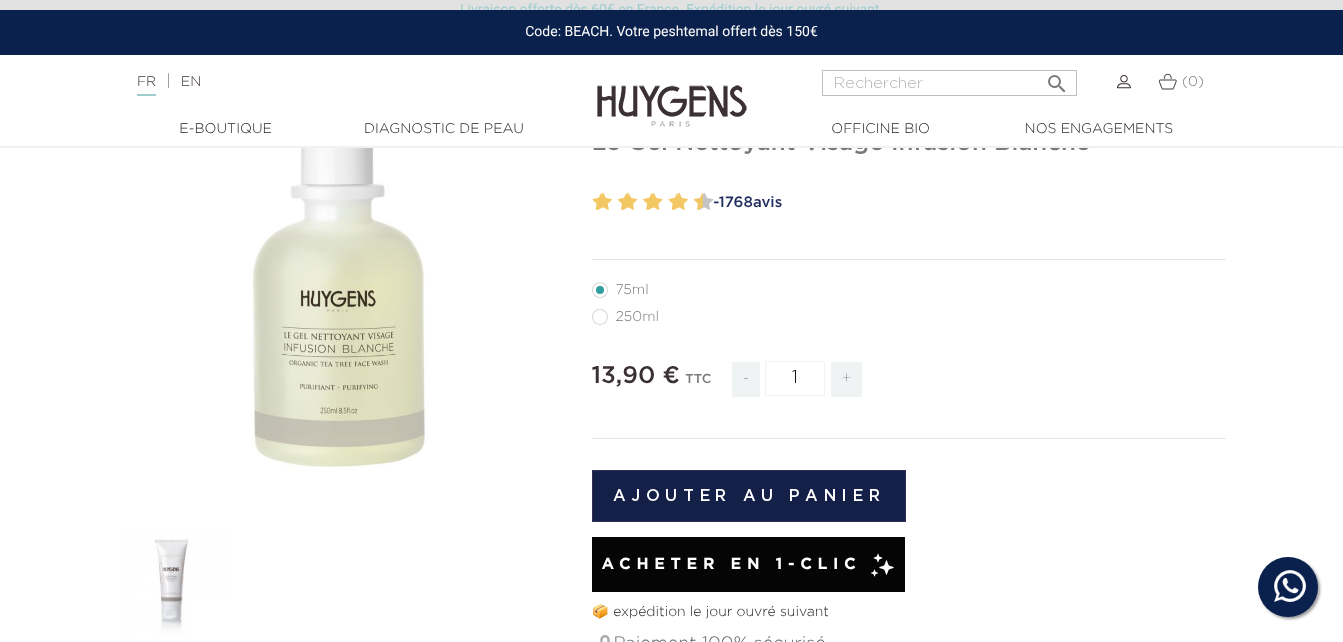 radio on "true" 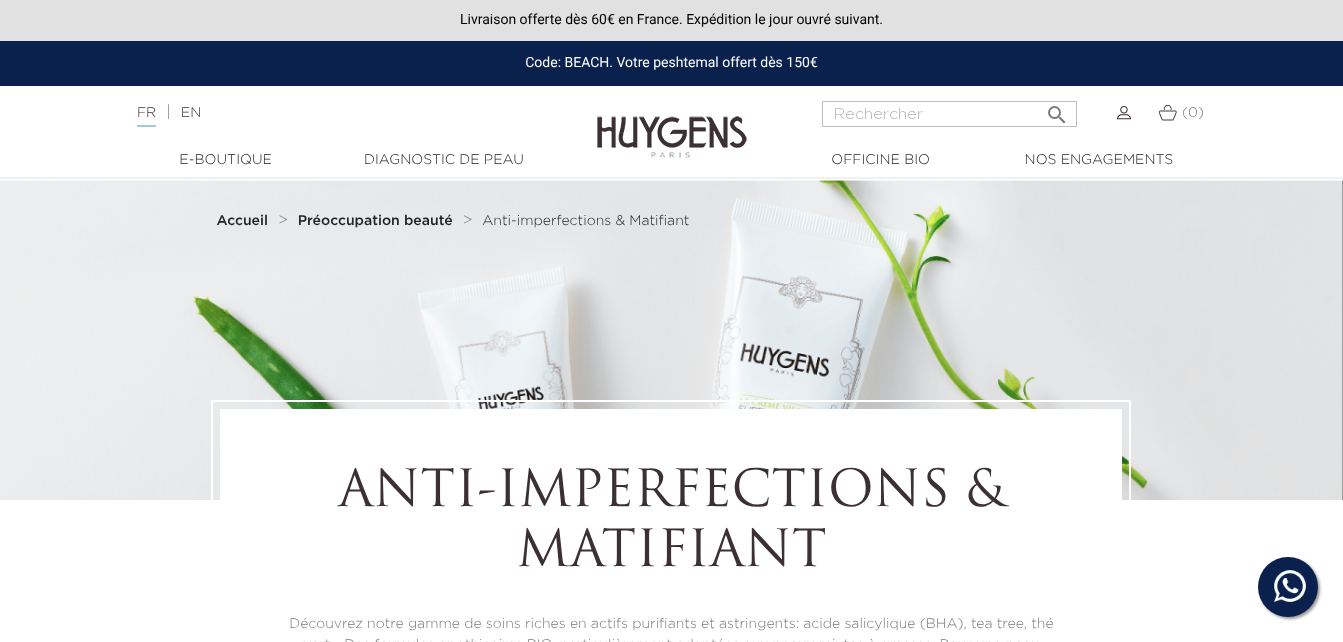 scroll, scrollTop: 0, scrollLeft: 0, axis: both 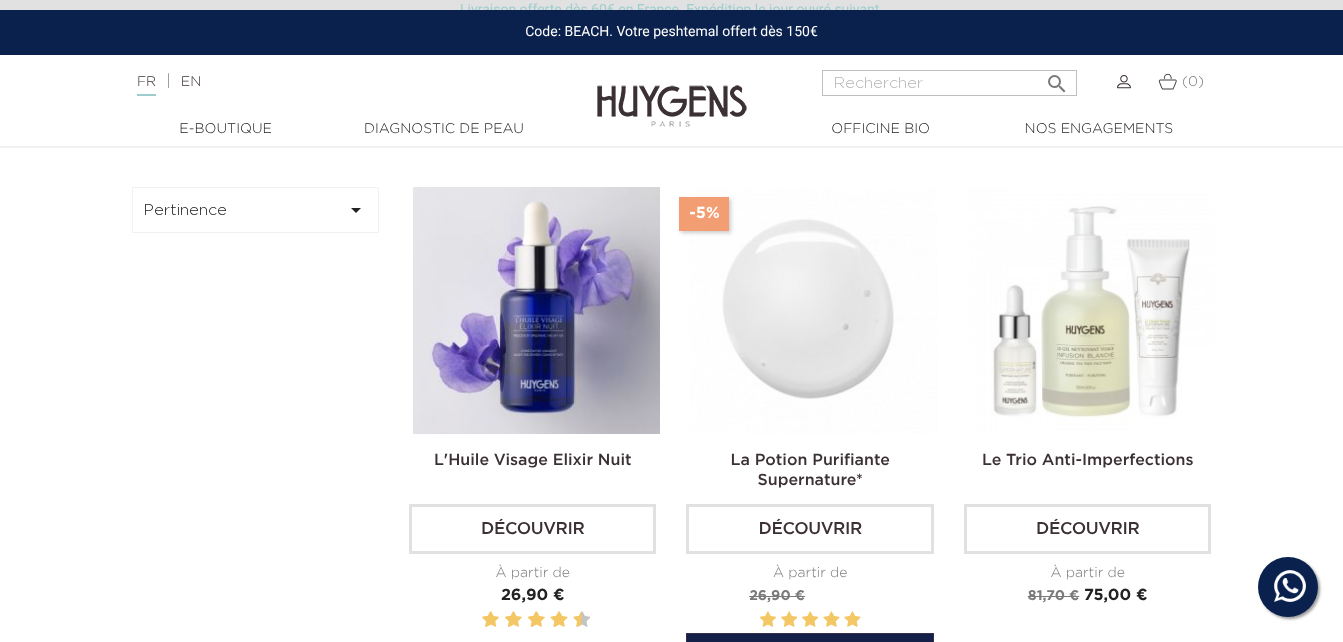 click on "La Potion Purifiante Supernature*
Découvrir
À partir de
Prix de base
26,90 €
-5%
Prix
25,56 €" at bounding box center (809, 431) 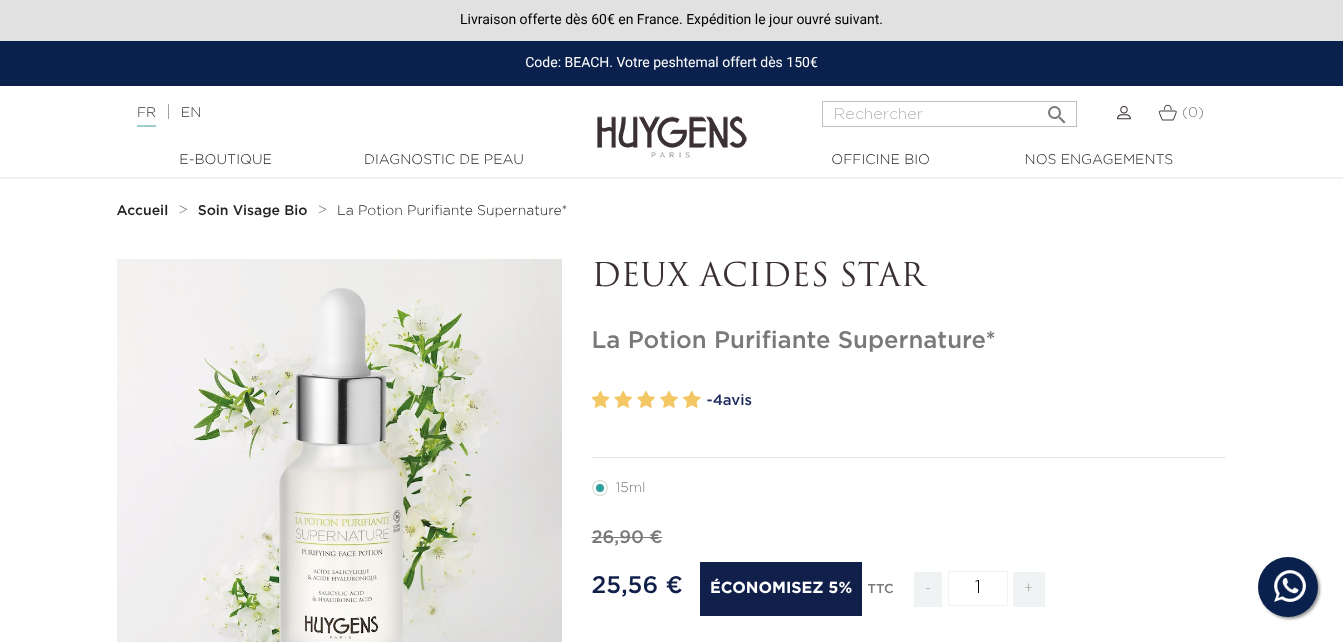 scroll, scrollTop: 0, scrollLeft: 0, axis: both 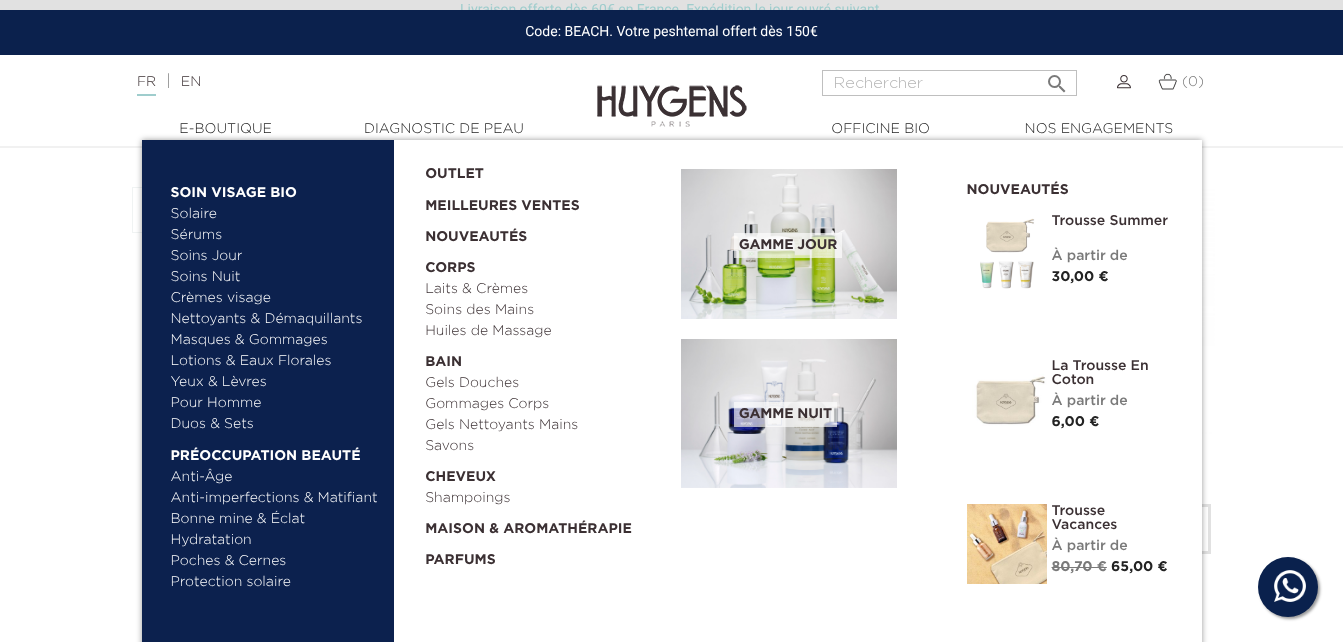 click on "Soins Jour" at bounding box center (275, 256) 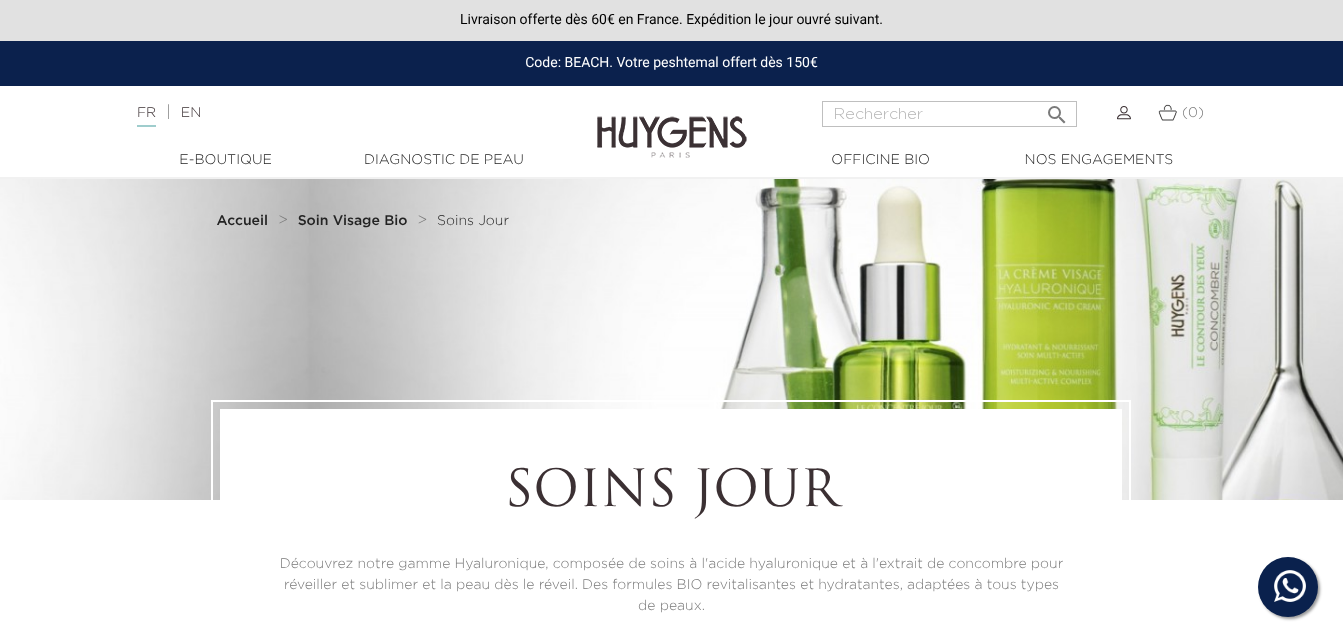 scroll, scrollTop: 0, scrollLeft: 0, axis: both 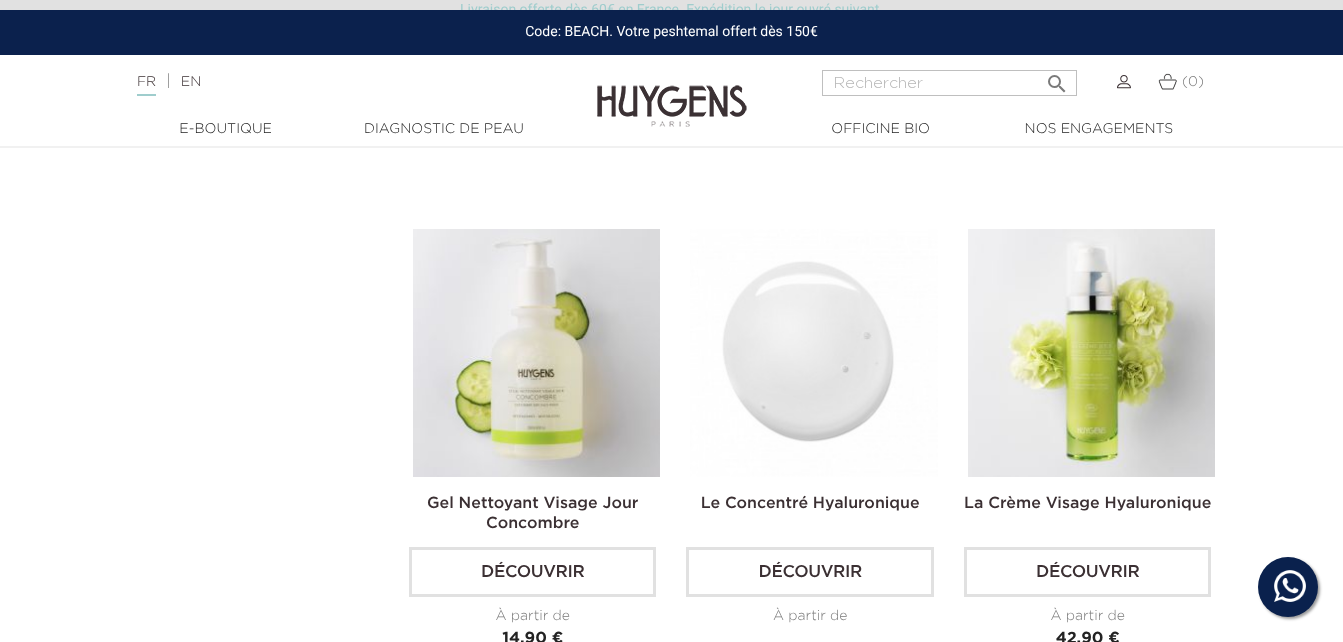 click on "Le Concentré Hyaluronique" at bounding box center [810, 504] 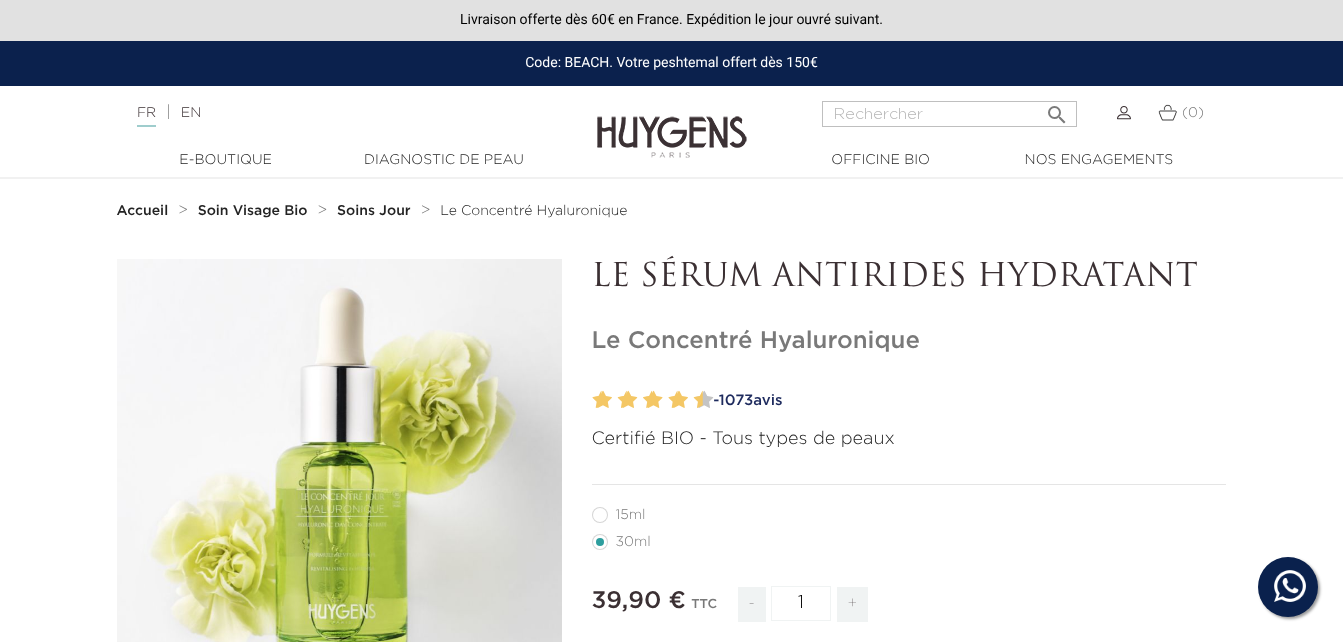 scroll, scrollTop: 0, scrollLeft: 0, axis: both 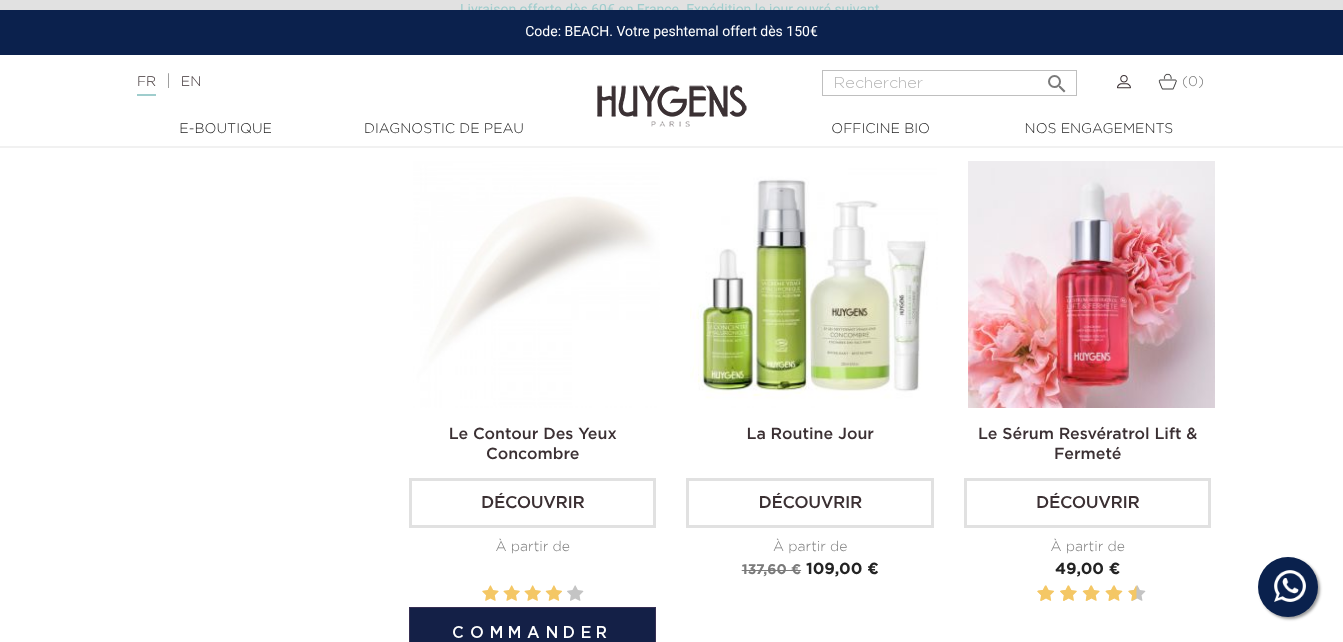 click on "Le Contour Des Yeux Concombre" at bounding box center (533, 445) 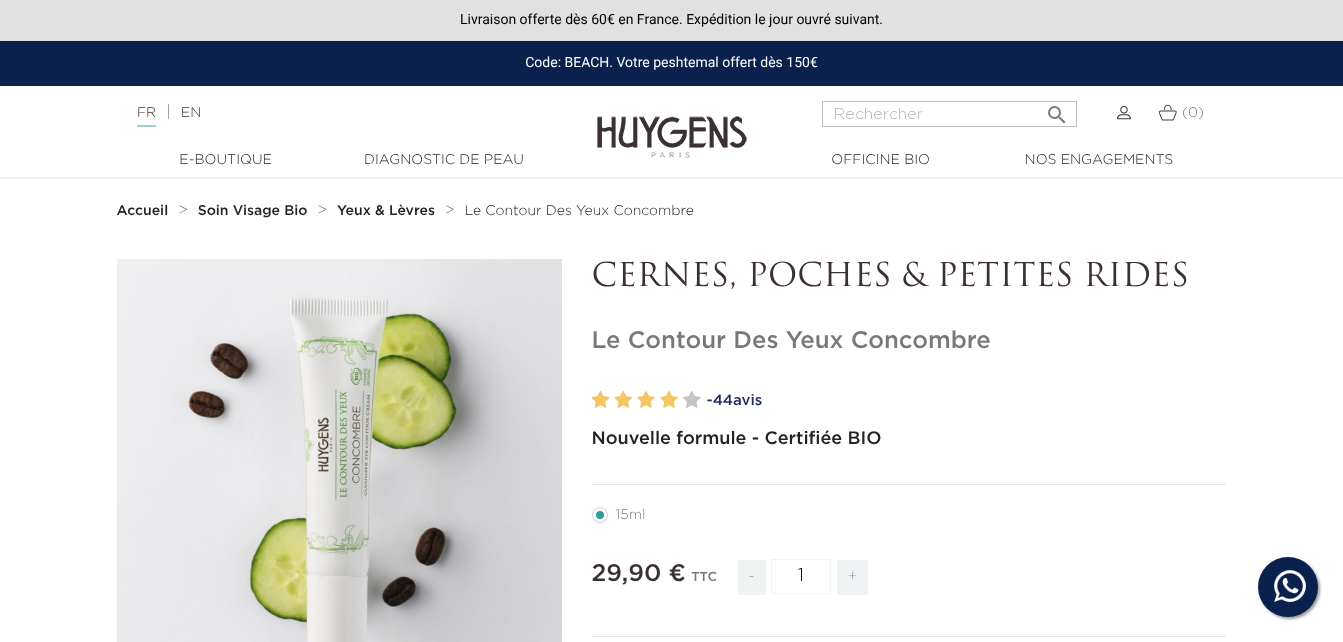 scroll, scrollTop: 0, scrollLeft: 0, axis: both 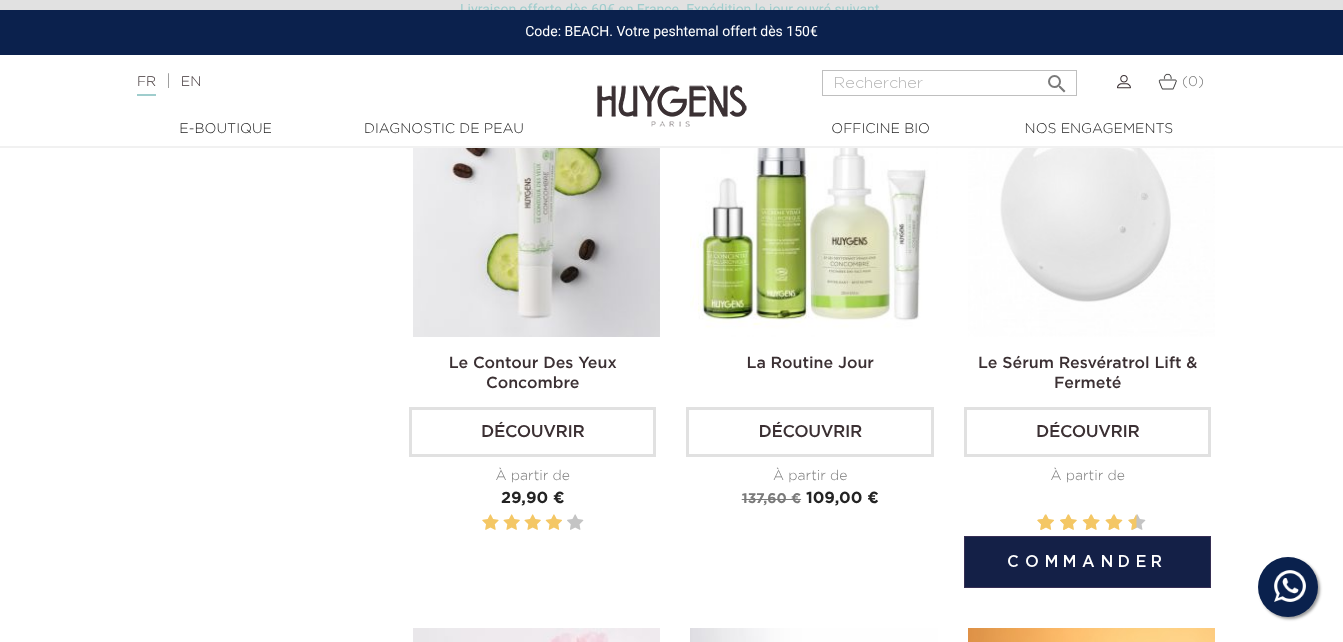 click on "Le Sérum Resvératrol Lift & Fermeté" at bounding box center [1087, 374] 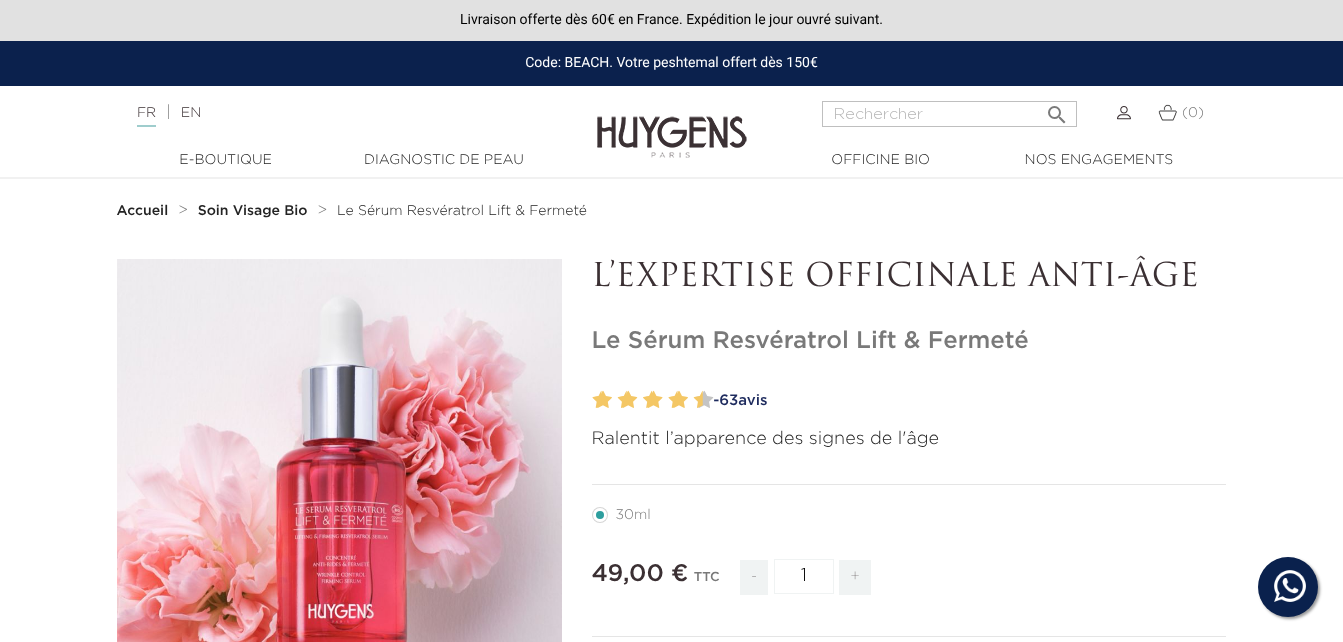 scroll, scrollTop: 0, scrollLeft: 0, axis: both 